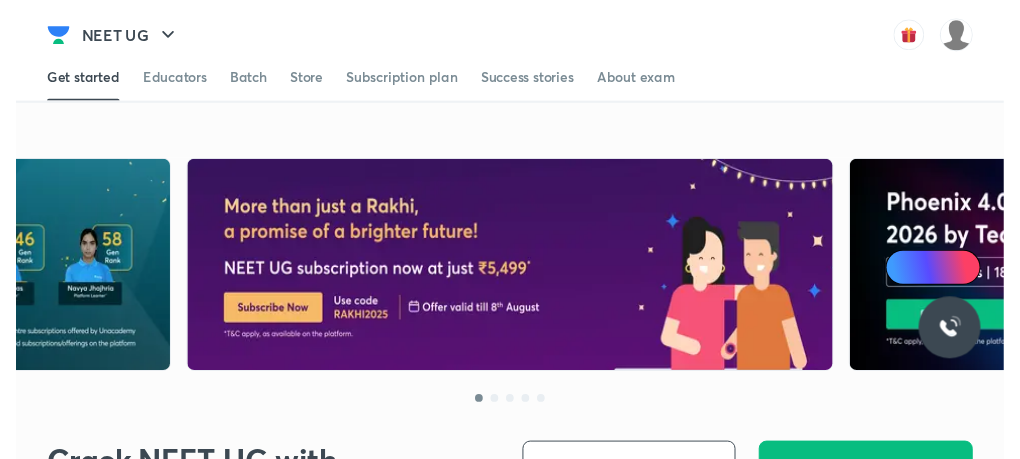scroll, scrollTop: 0, scrollLeft: 0, axis: both 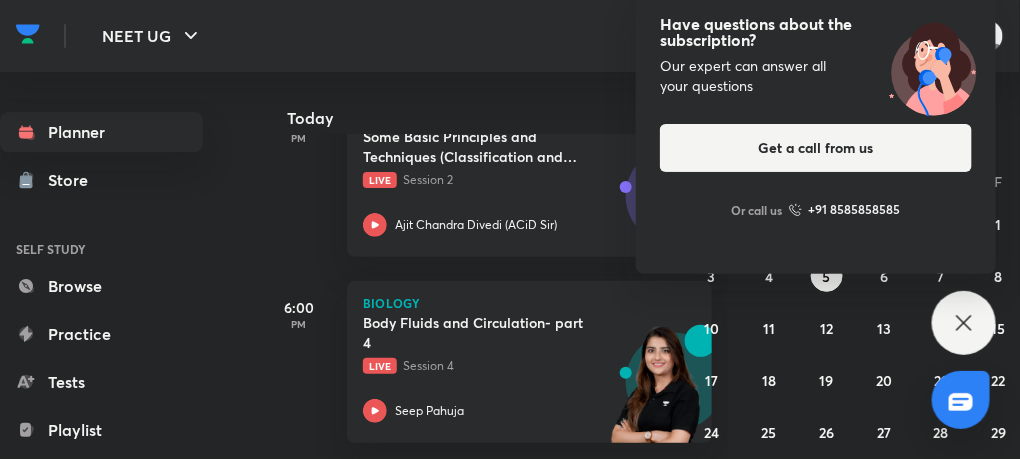 click 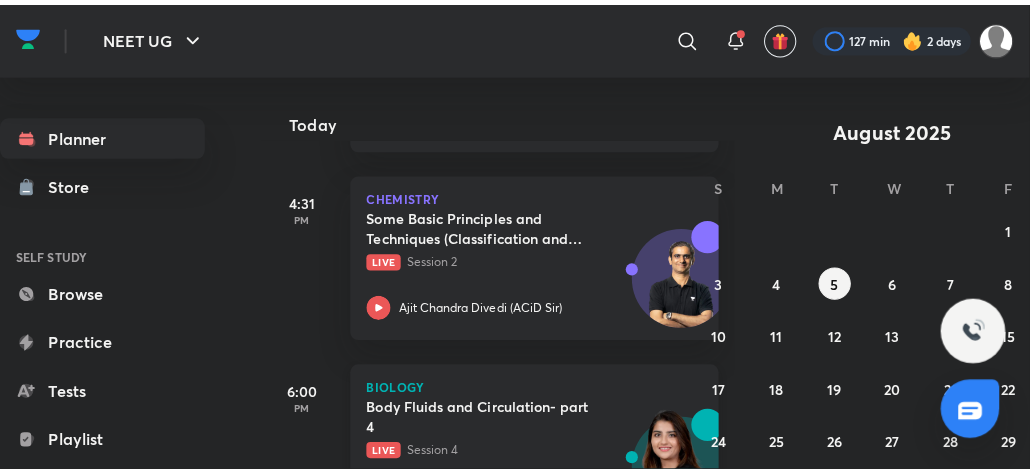 scroll, scrollTop: 967, scrollLeft: 0, axis: vertical 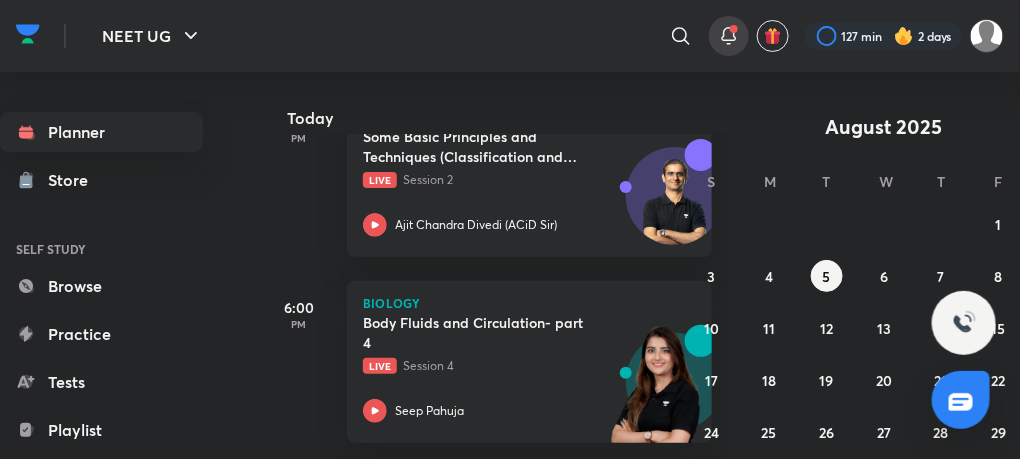 click 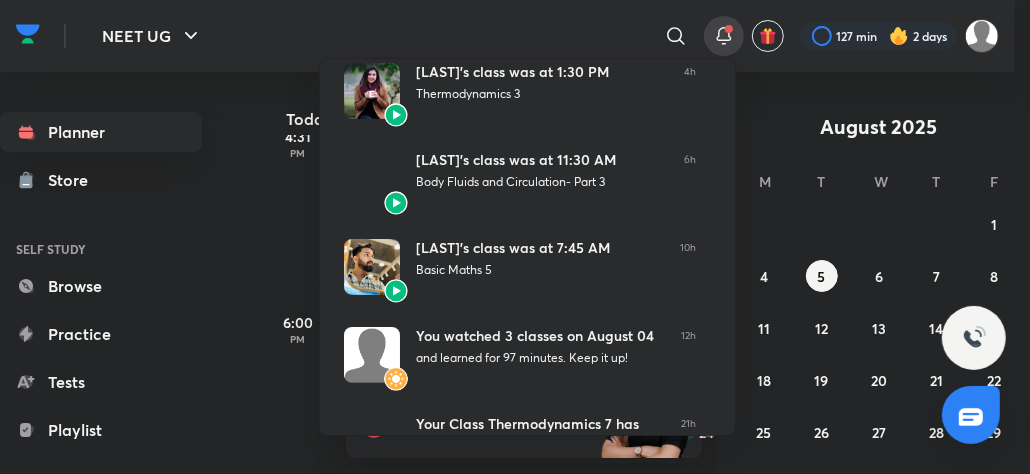 scroll, scrollTop: 0, scrollLeft: 0, axis: both 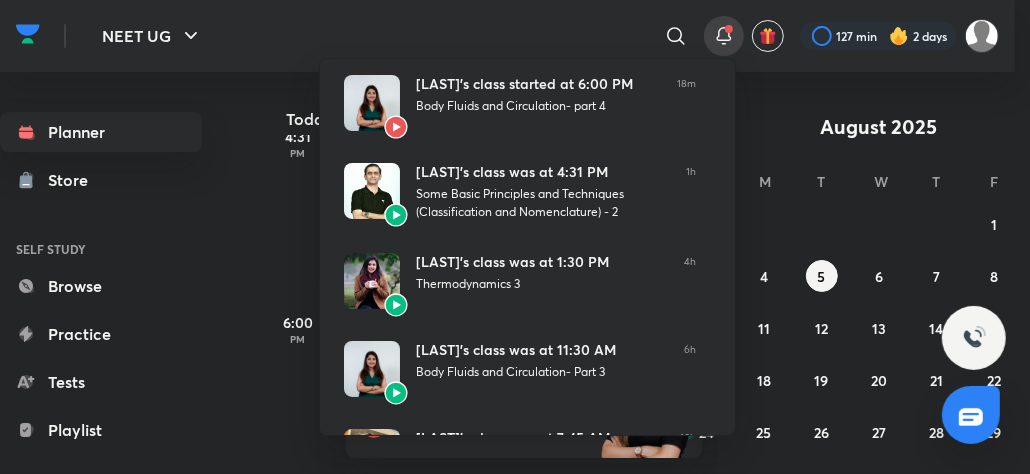 click at bounding box center [515, 237] 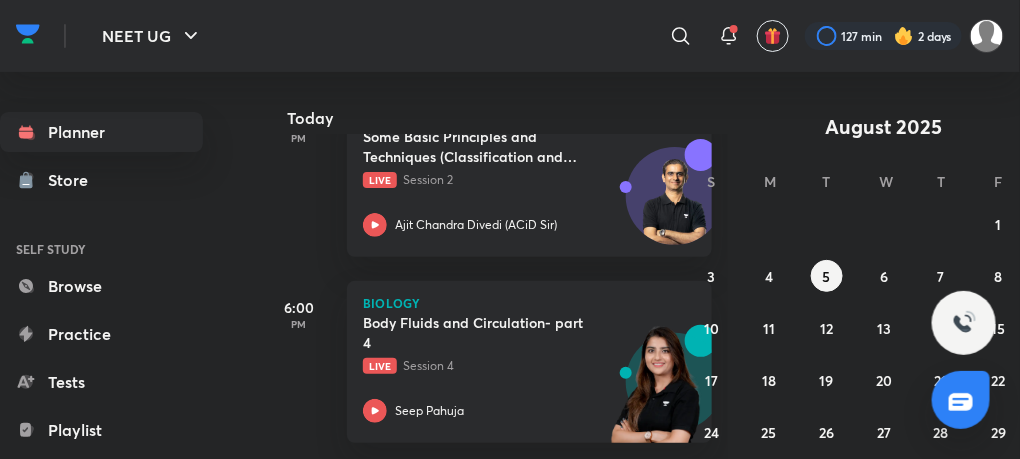 click 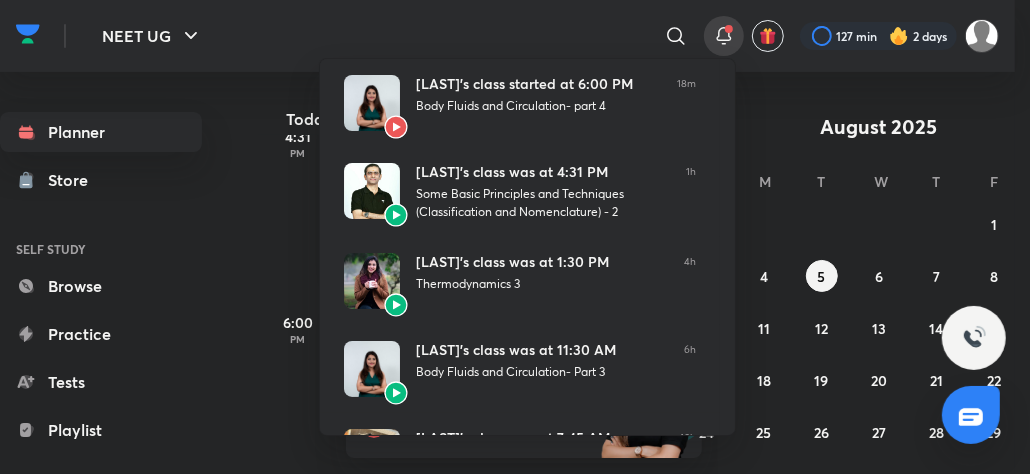 click at bounding box center (515, 237) 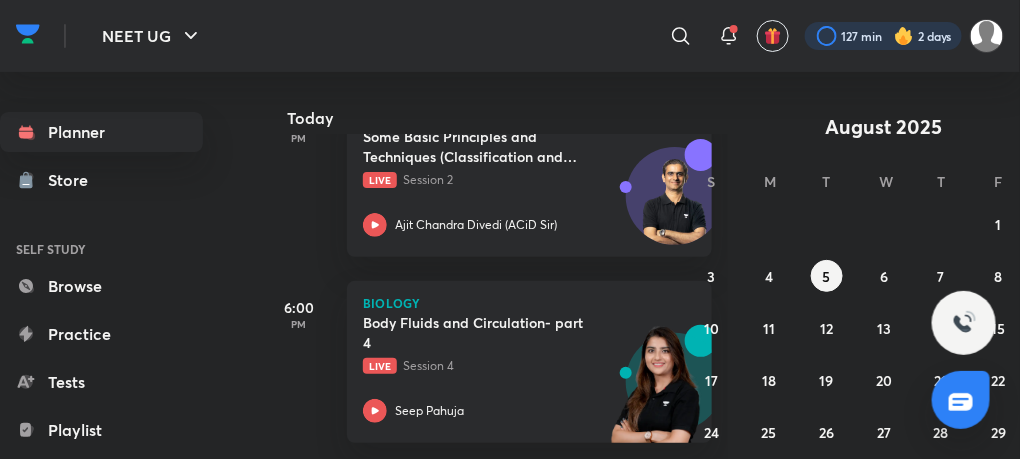 click at bounding box center [883, 36] 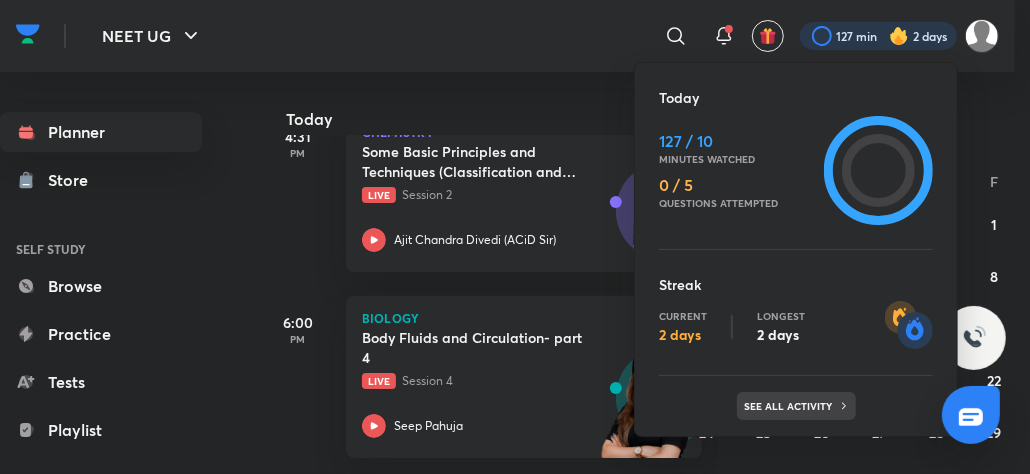 click on "See all activity" at bounding box center [796, 406] 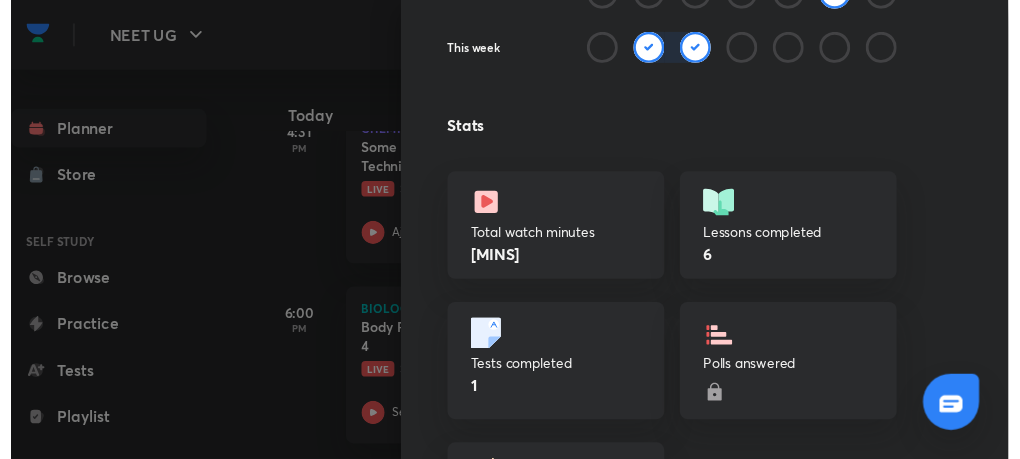 scroll, scrollTop: 0, scrollLeft: 0, axis: both 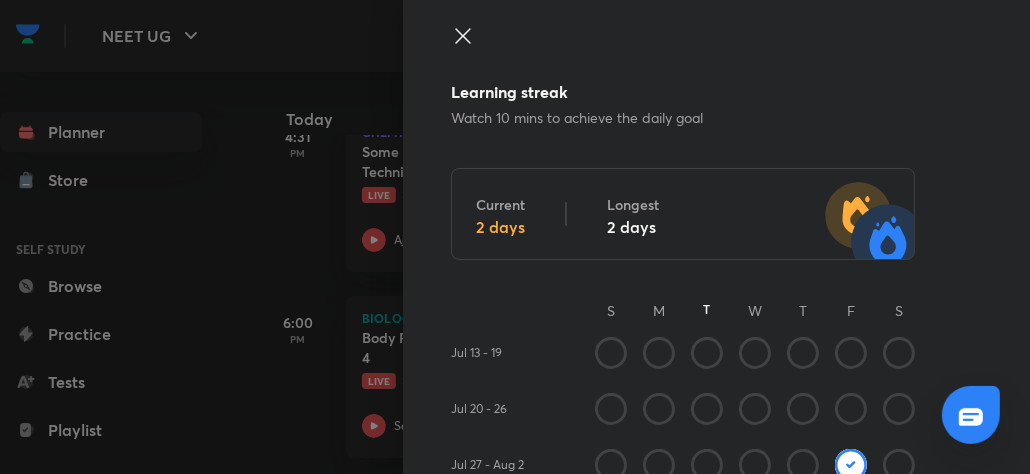 click 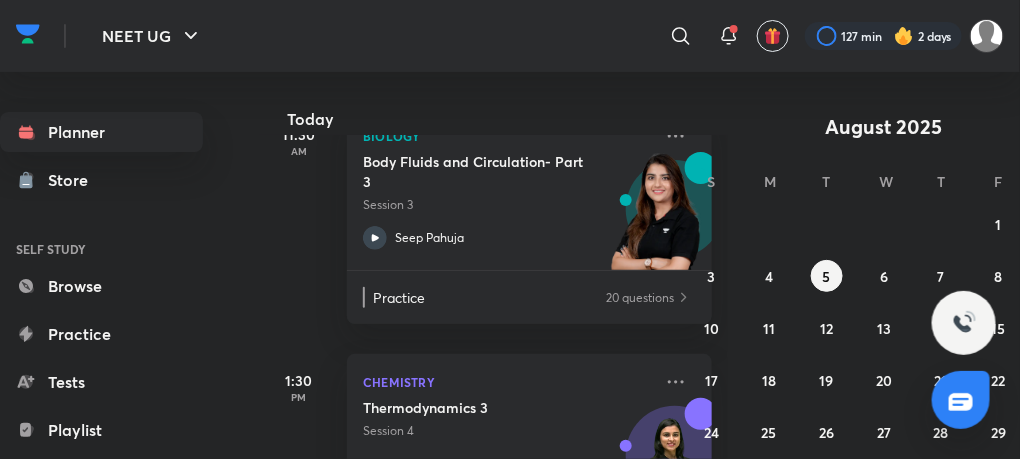 scroll, scrollTop: 512, scrollLeft: 0, axis: vertical 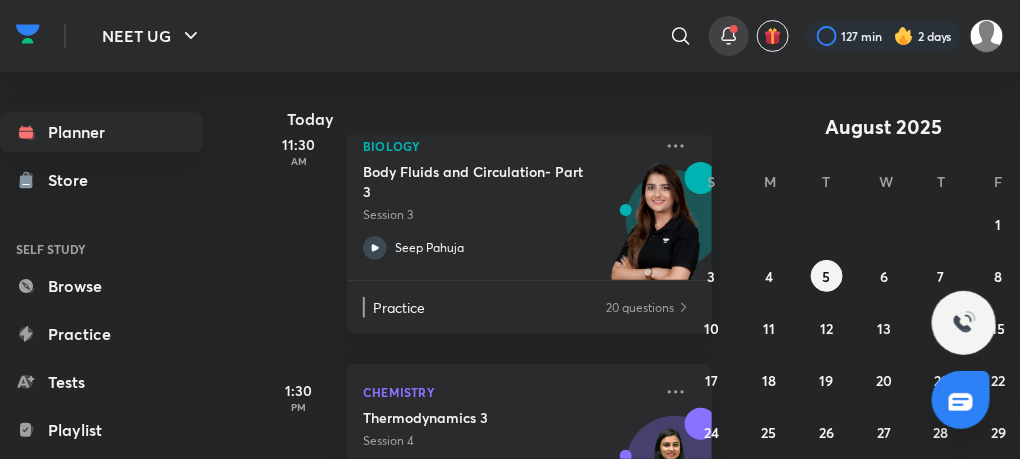 click 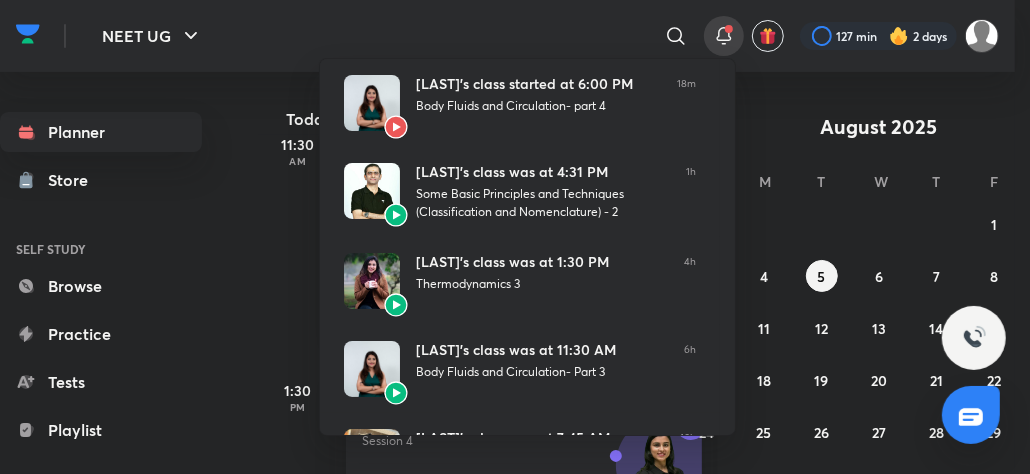 click at bounding box center [515, 237] 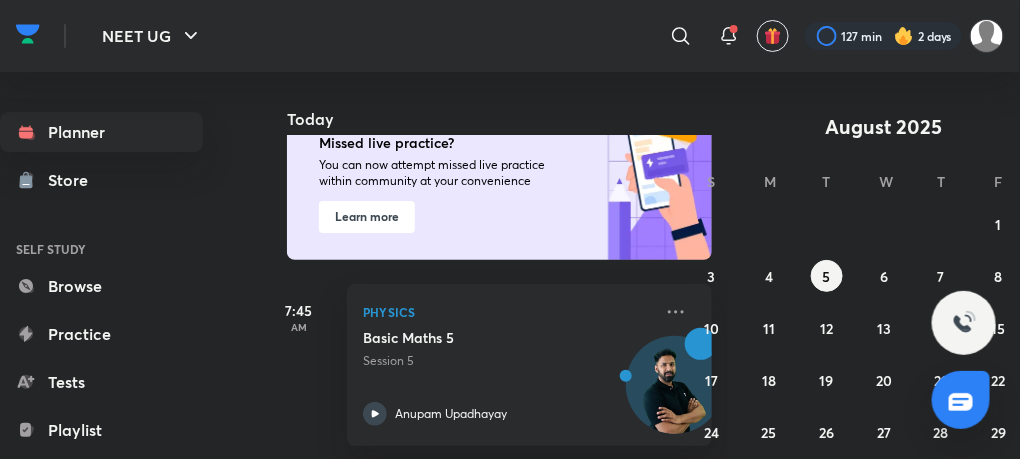 scroll, scrollTop: 0, scrollLeft: 0, axis: both 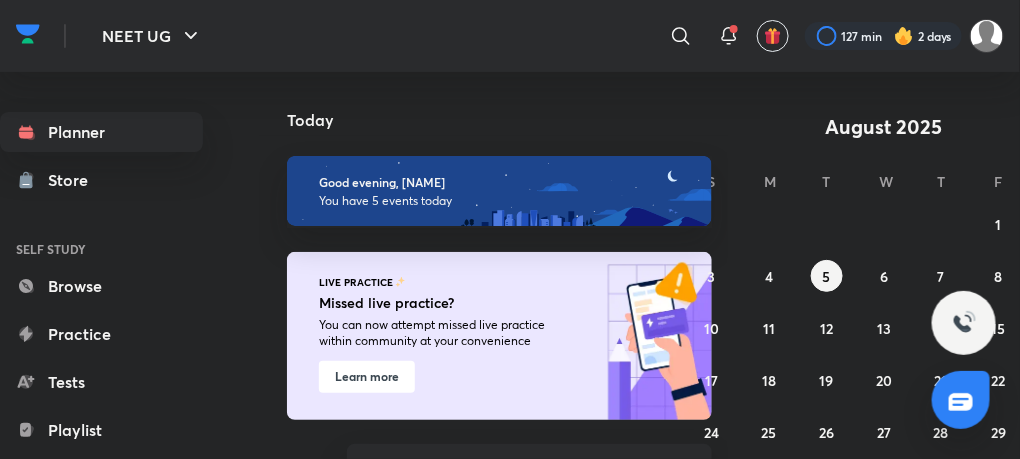 click on "27 28 29 30 31 1 2 3 4 5 6 7 8 9 10 11 12 13 14 15 16 17 18 19 20 21 22 23 24 25 26 27 28 29 30 31 1 2 3 4 5 6" at bounding box center [884, 354] 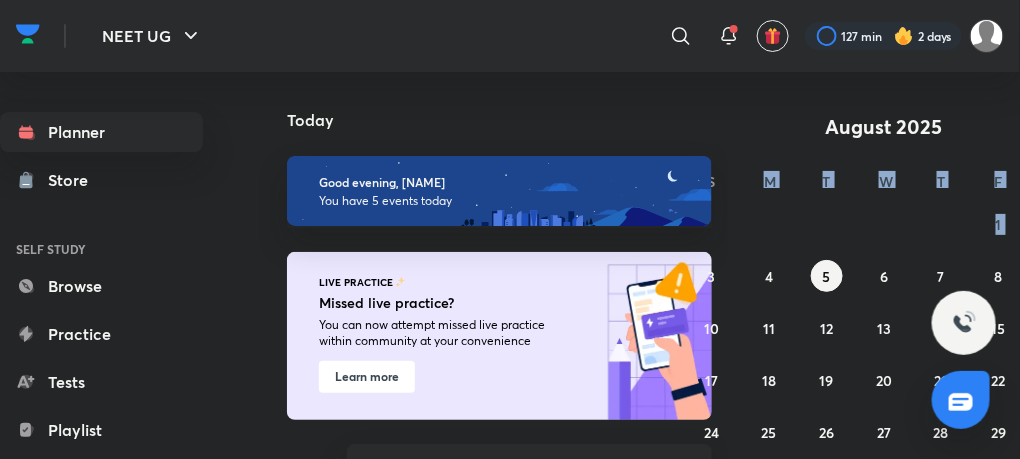drag, startPoint x: 714, startPoint y: 184, endPoint x: 710, endPoint y: 241, distance: 57.14018 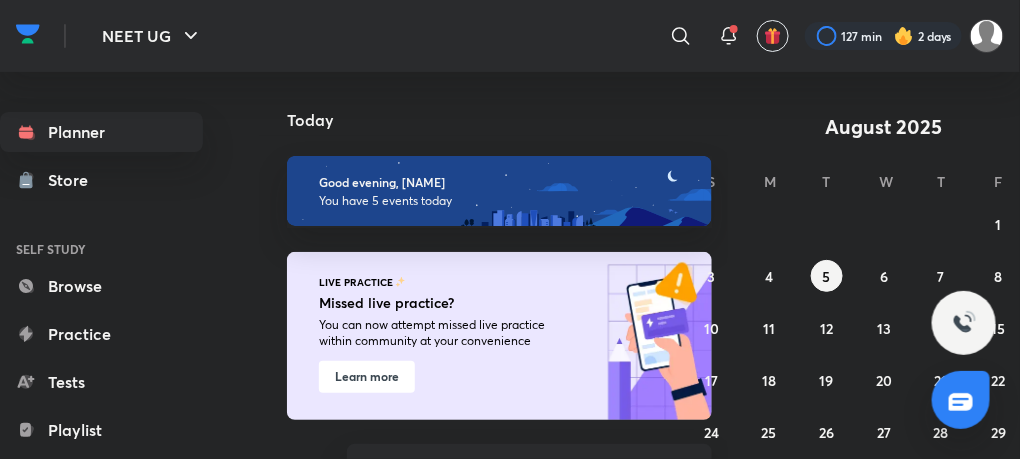 drag, startPoint x: 710, startPoint y: 241, endPoint x: 653, endPoint y: 107, distance: 145.61937 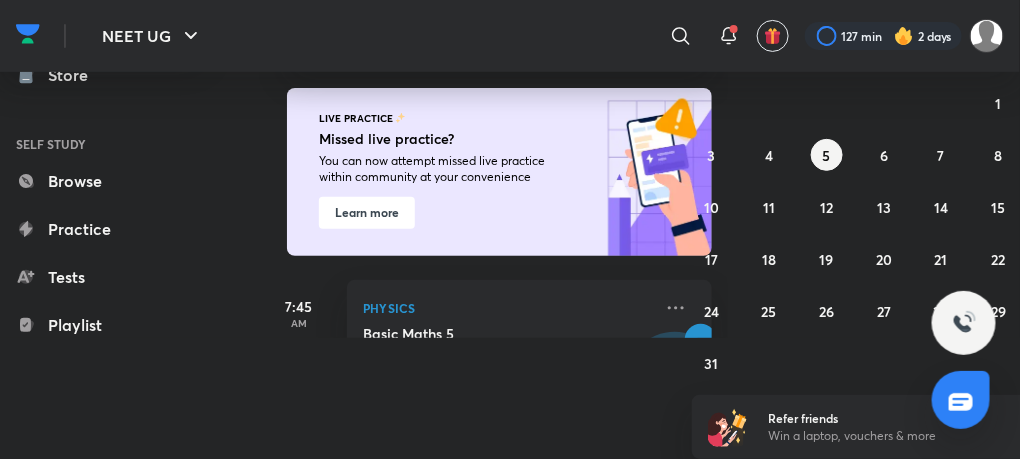 scroll, scrollTop: 0, scrollLeft: 0, axis: both 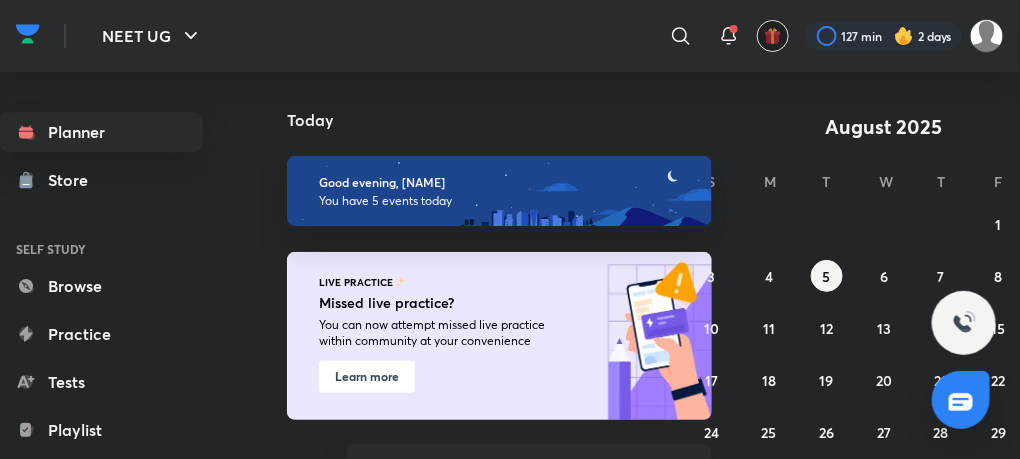 click at bounding box center (773, 36) 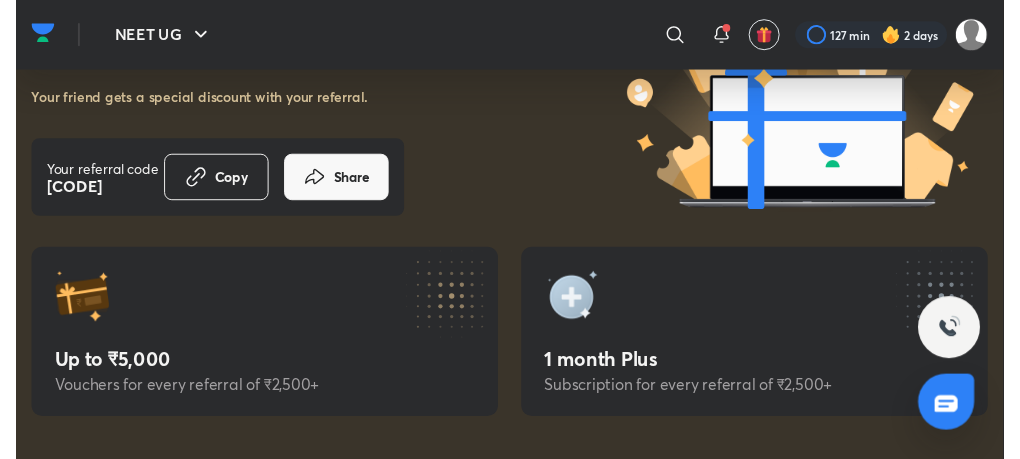 scroll, scrollTop: 0, scrollLeft: 0, axis: both 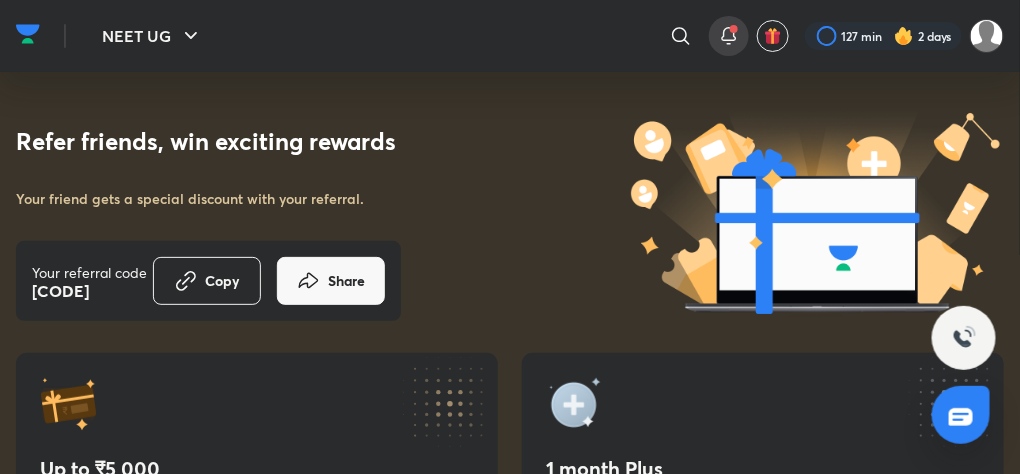 click 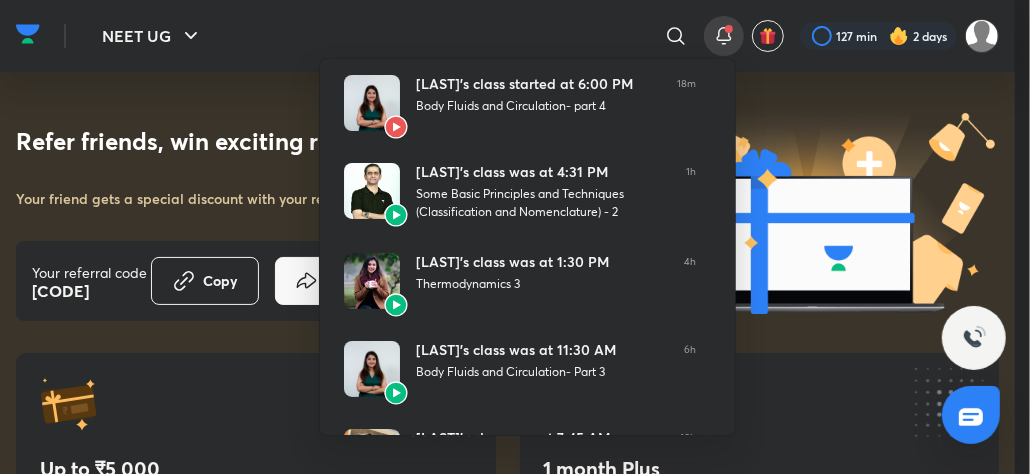 click at bounding box center [515, 237] 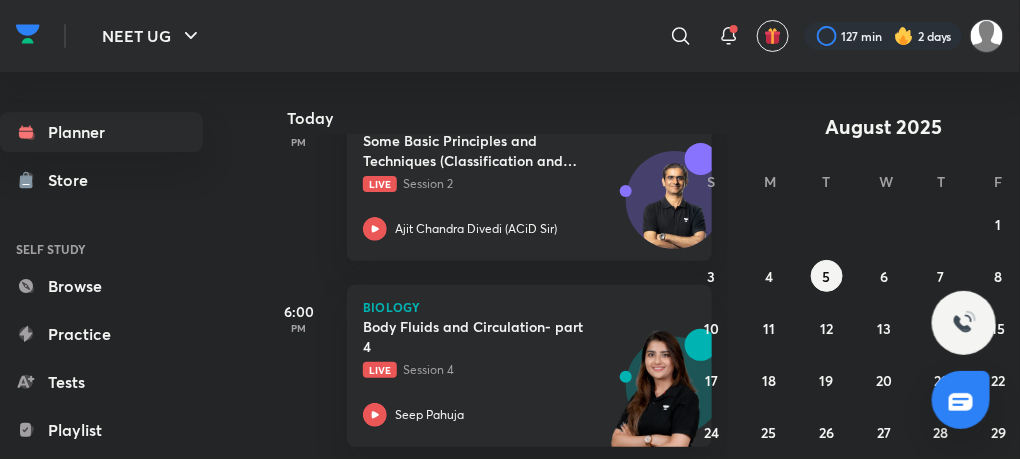 scroll, scrollTop: 967, scrollLeft: 0, axis: vertical 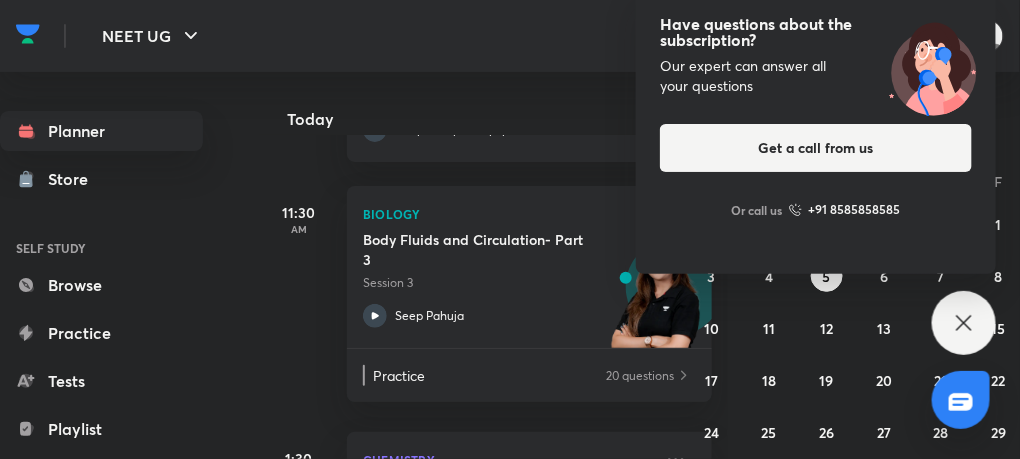 click 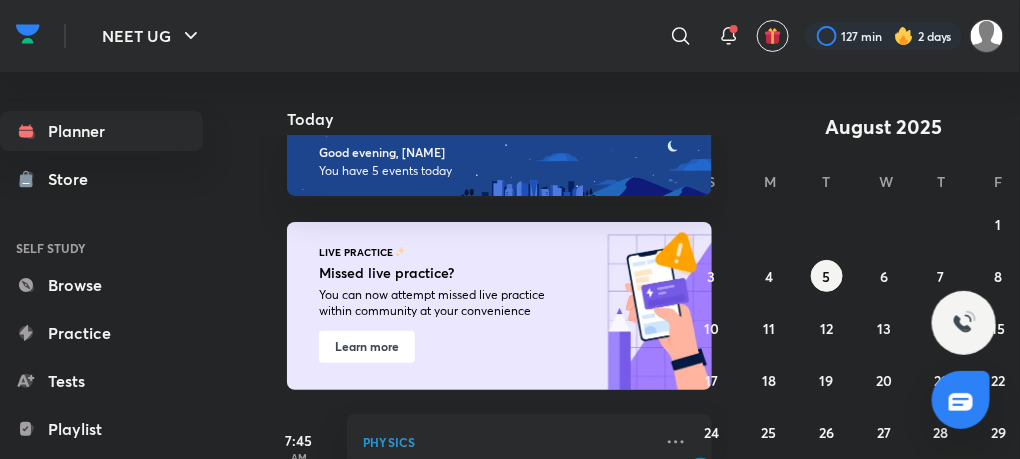 scroll, scrollTop: 0, scrollLeft: 0, axis: both 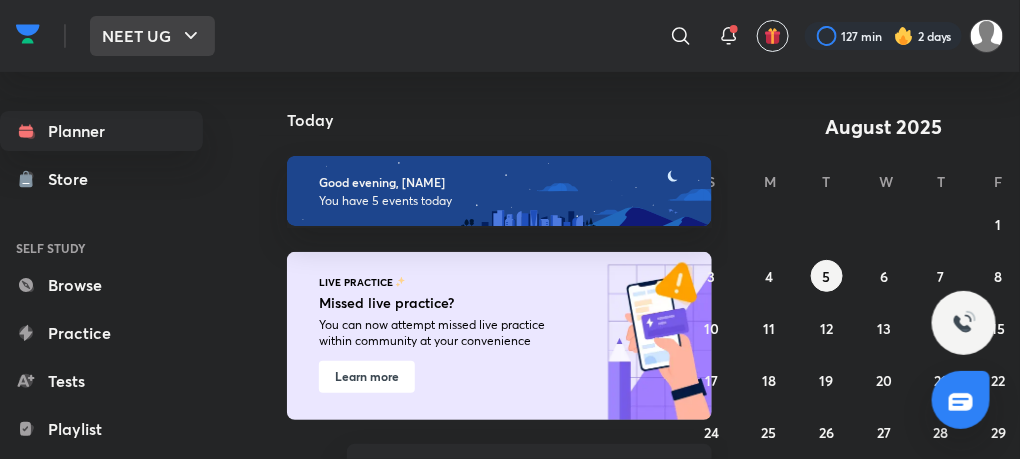 click on "NEET UG" at bounding box center (152, 36) 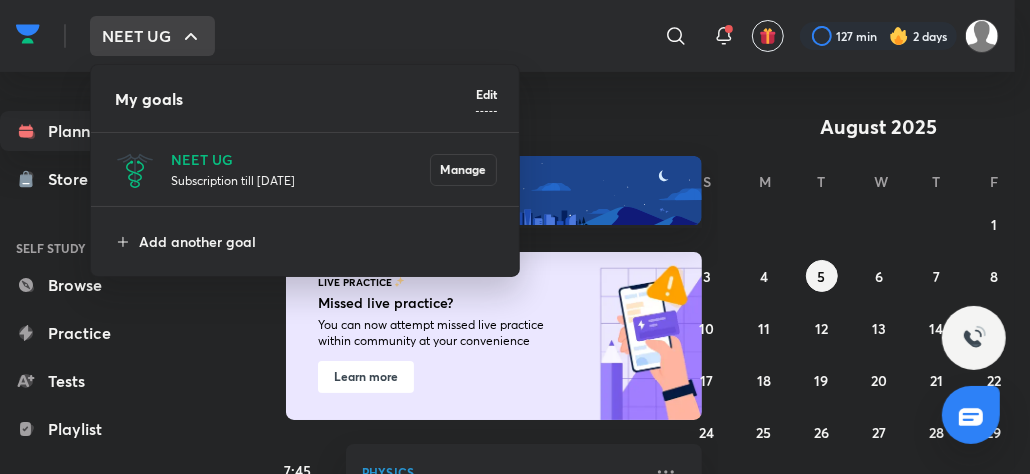 click at bounding box center (515, 237) 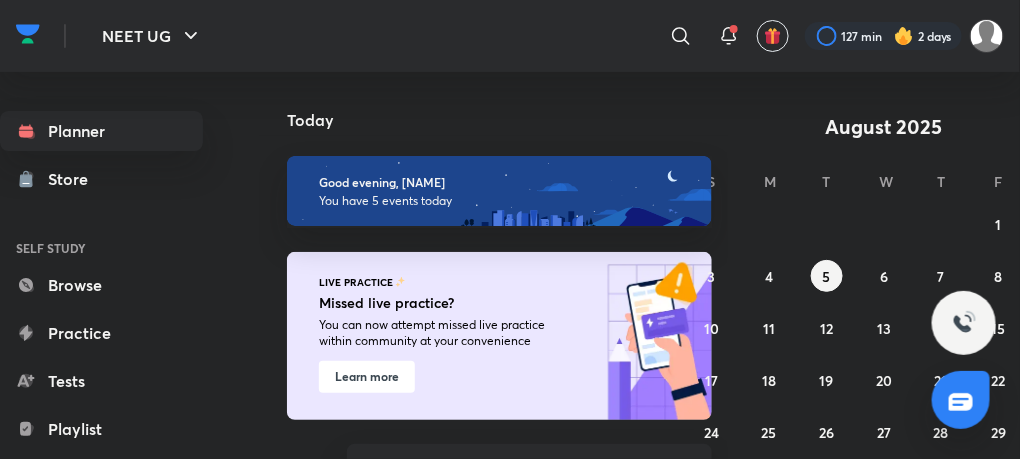 scroll, scrollTop: 0, scrollLeft: 20, axis: horizontal 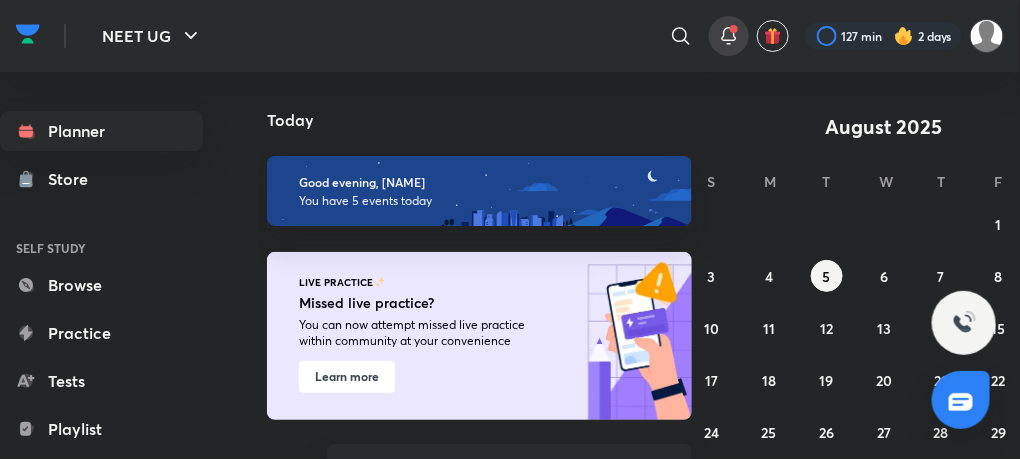 click 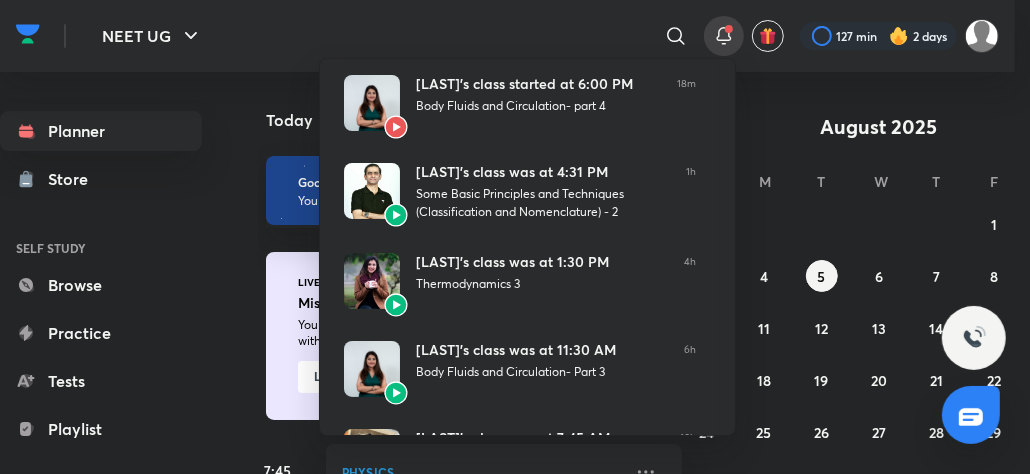 click at bounding box center (515, 237) 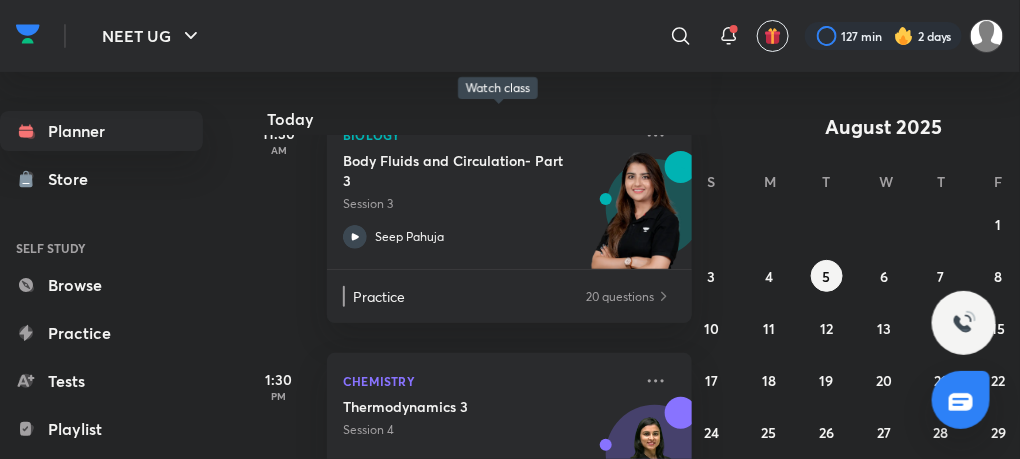 scroll, scrollTop: 534, scrollLeft: 20, axis: both 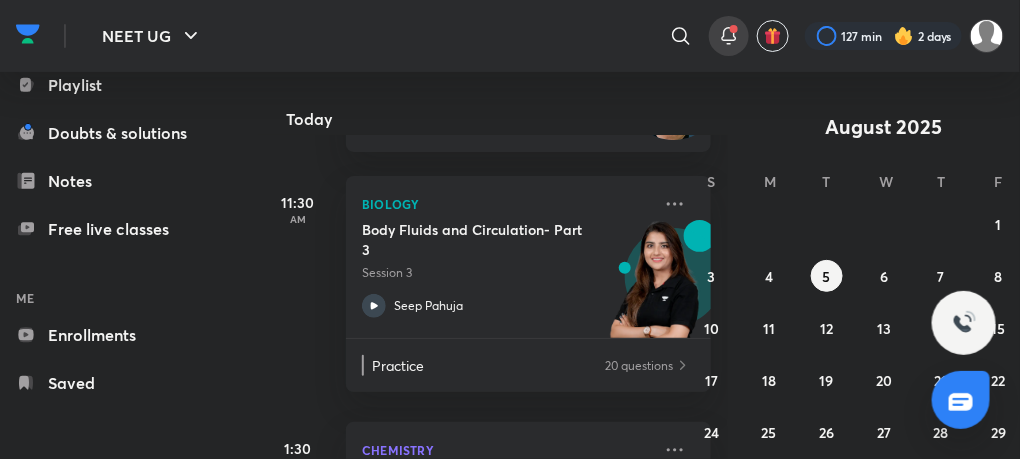 click at bounding box center (729, 36) 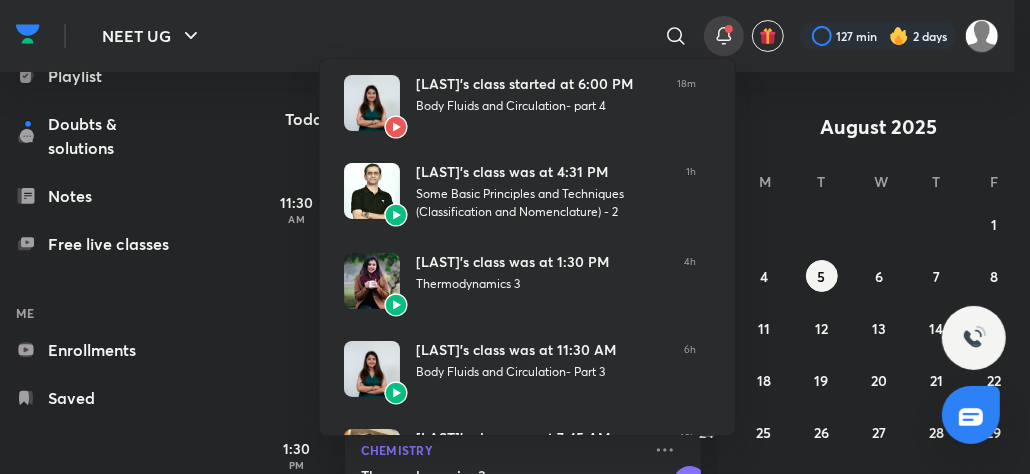 click at bounding box center [515, 237] 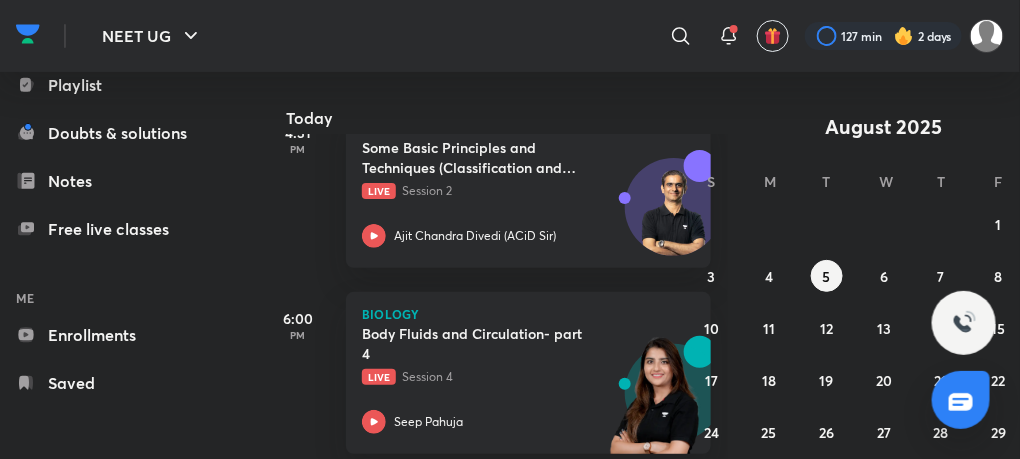 scroll, scrollTop: 967, scrollLeft: 1, axis: both 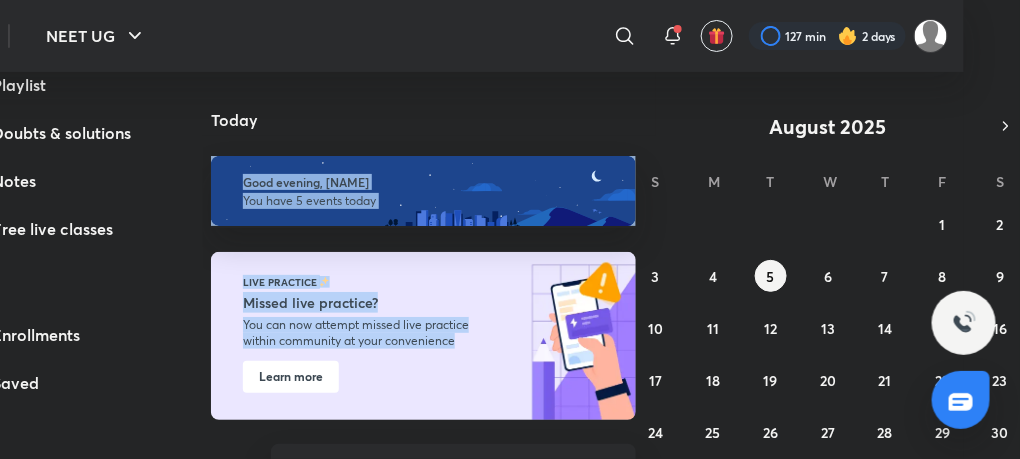 click on "Today Today Good evening, [NAME] You have 5 events today LIVE PRACTICE Missed live practice? You can now attempt missed live practice within community at your convenience Learn more 7:45 AM Physics Basic Maths 5 Session 5 [LAST] 11:30 AM Biology Body Fluids and Circulation- Part 3 Session 3 [LAST] Practice 20 questions 1:30 PM Chemistry Thermodynamics 3 Session 4 [LAST] 4:31 PM Chemistry Some Basic Principles and Techniques (Classification and Nomenclature) - 2 Live Session 2 [LAST] 6:00 PM Biology Body Fluids and Circulation- part 4 Live Session 4 [LAST] August 2025 S M T W T F S 27 28 29 30 31 1 2 3 4 5 6 7 8 9 10 11 12 13 14 15 16 17 18 19 20 21 22 23 24 25 26 27 28 29 30 31 1 2 3 4 5 6 Refer friends Win a laptop, vouchers & more" at bounding box center (583, 265) 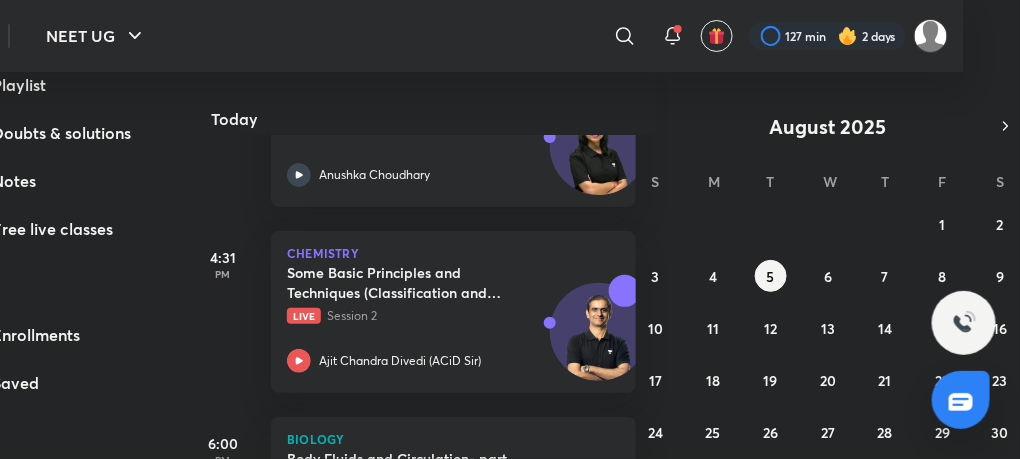 scroll, scrollTop: 967, scrollLeft: 20, axis: both 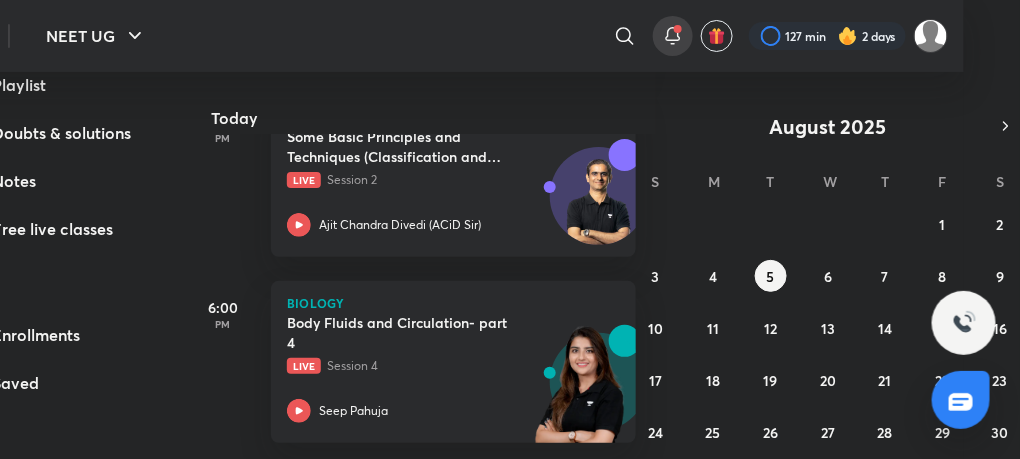 click 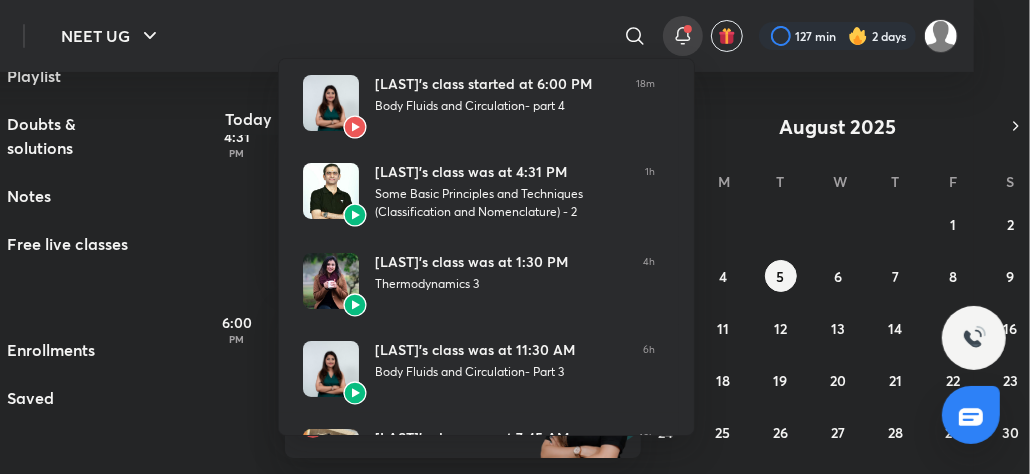 click at bounding box center (515, 1) 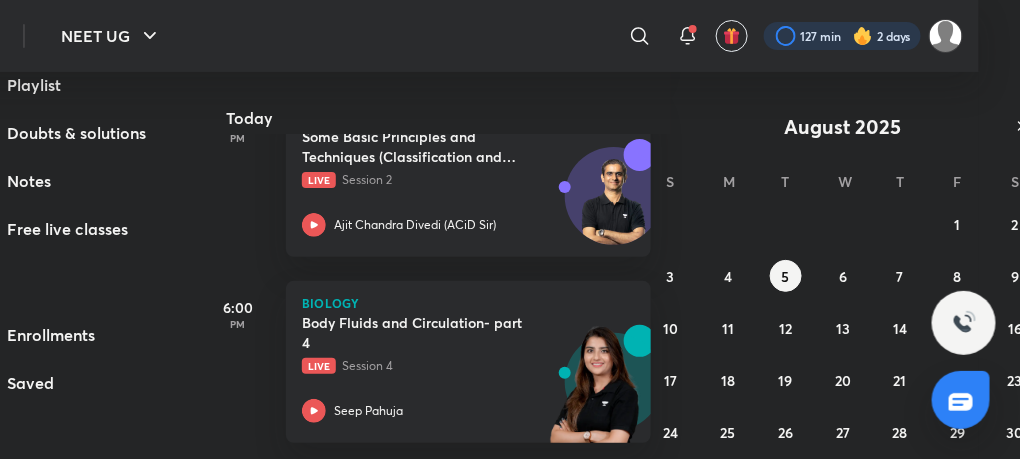 click at bounding box center (842, 36) 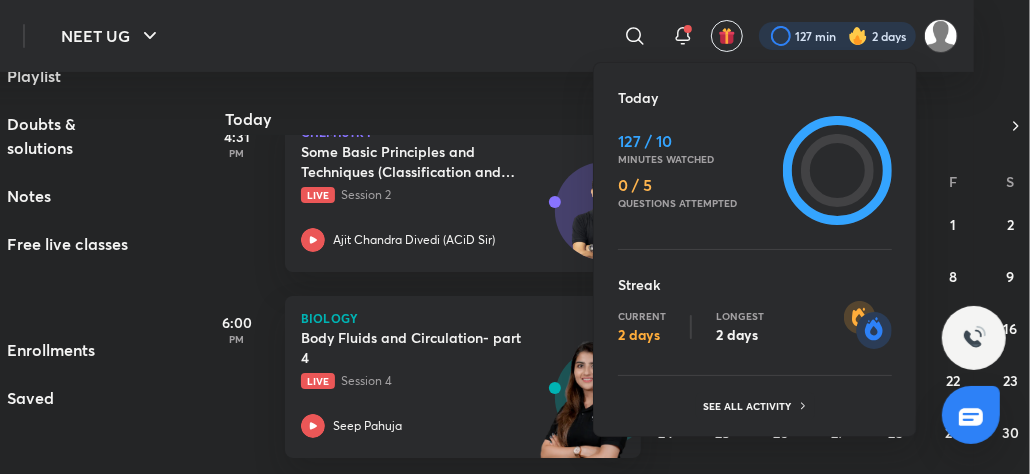click at bounding box center (515, 237) 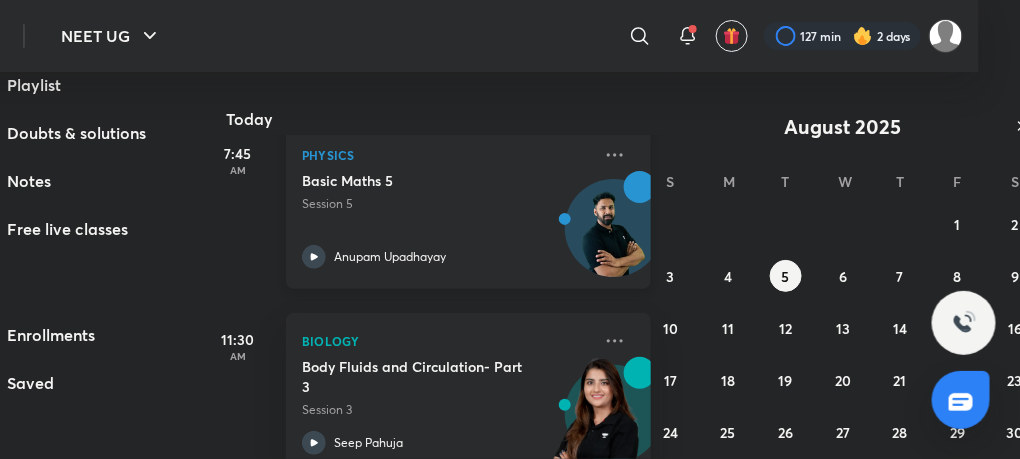 scroll, scrollTop: 0, scrollLeft: 20, axis: horizontal 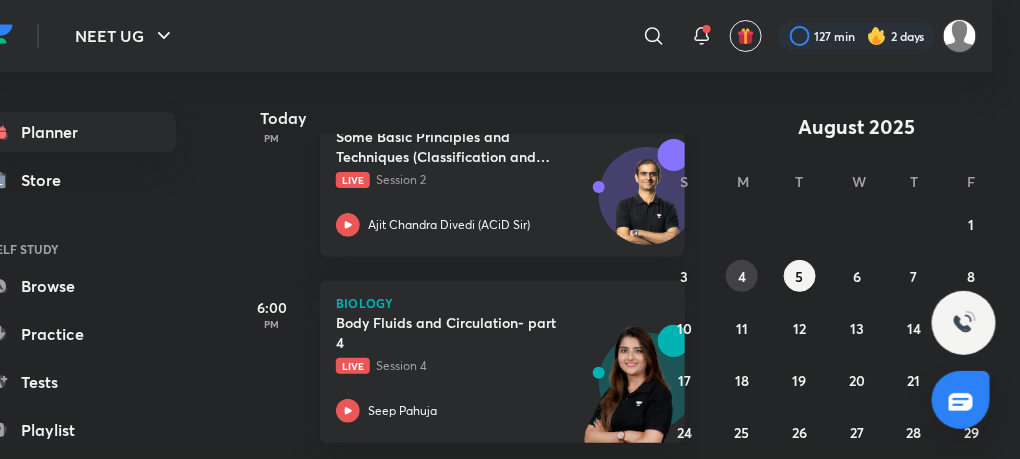 click on "4" at bounding box center [742, 276] 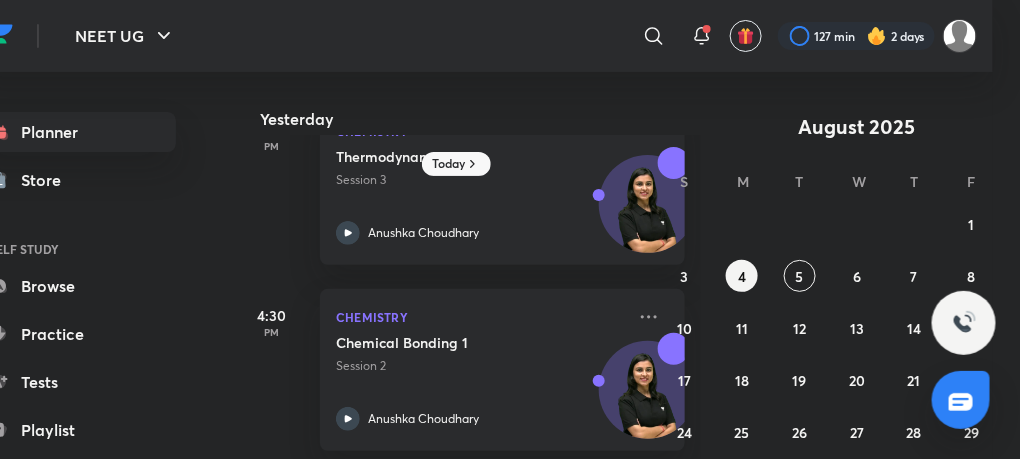scroll, scrollTop: 250, scrollLeft: 0, axis: vertical 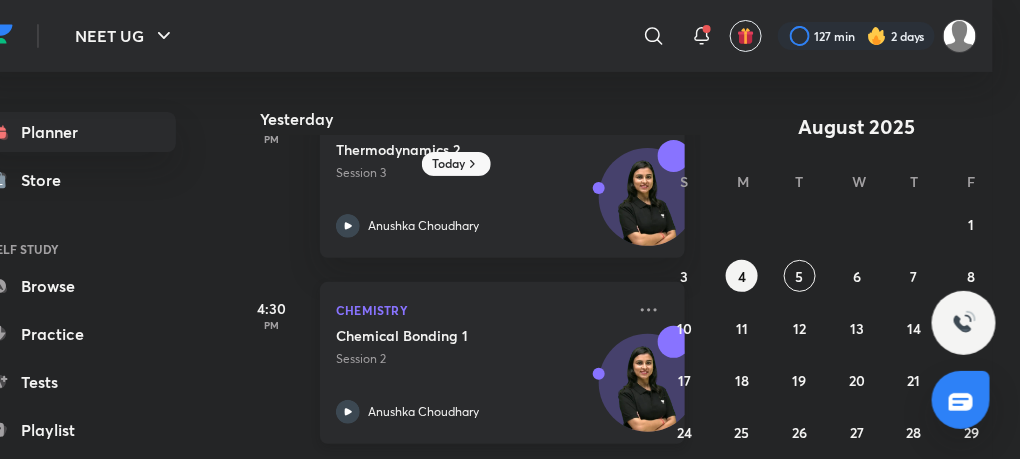 click on "Anushka Choudhary" at bounding box center (423, 412) 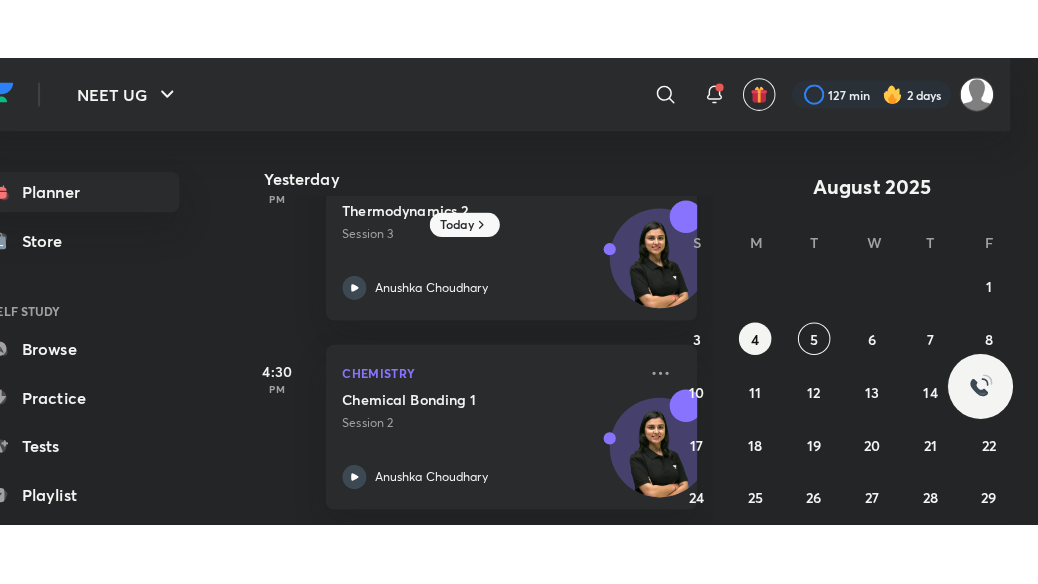 scroll, scrollTop: 0, scrollLeft: 0, axis: both 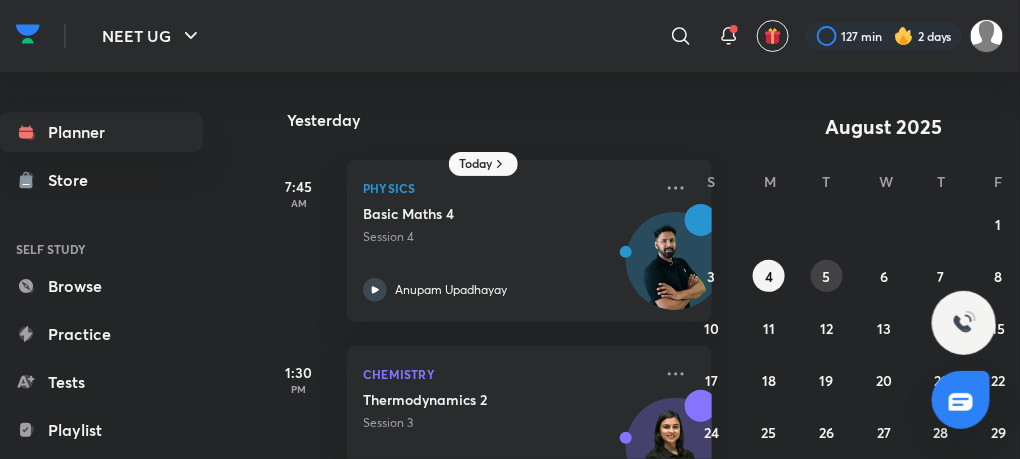 click on "5" at bounding box center (827, 276) 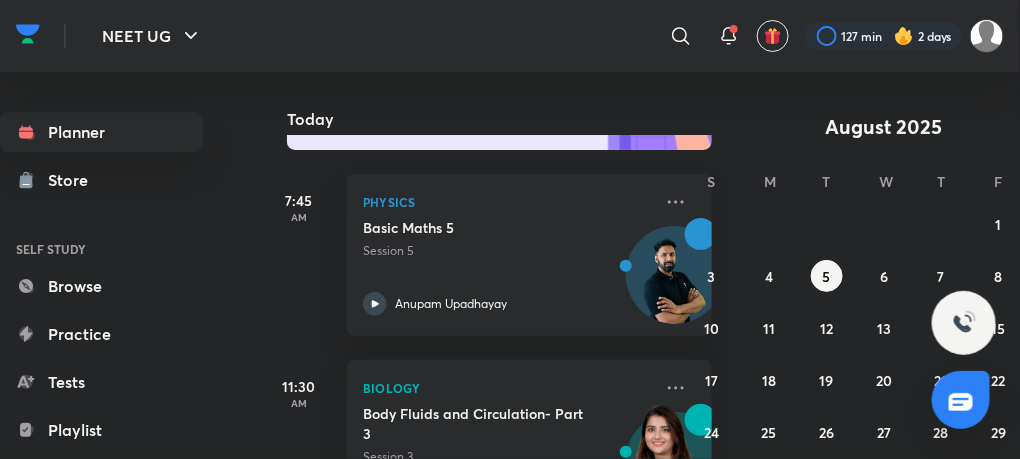 scroll, scrollTop: 283, scrollLeft: 0, axis: vertical 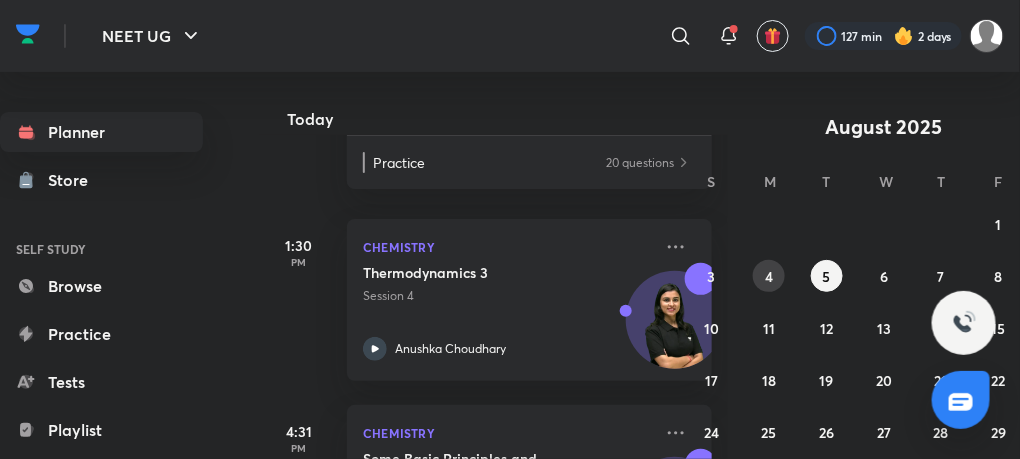 click on "4" at bounding box center (769, 276) 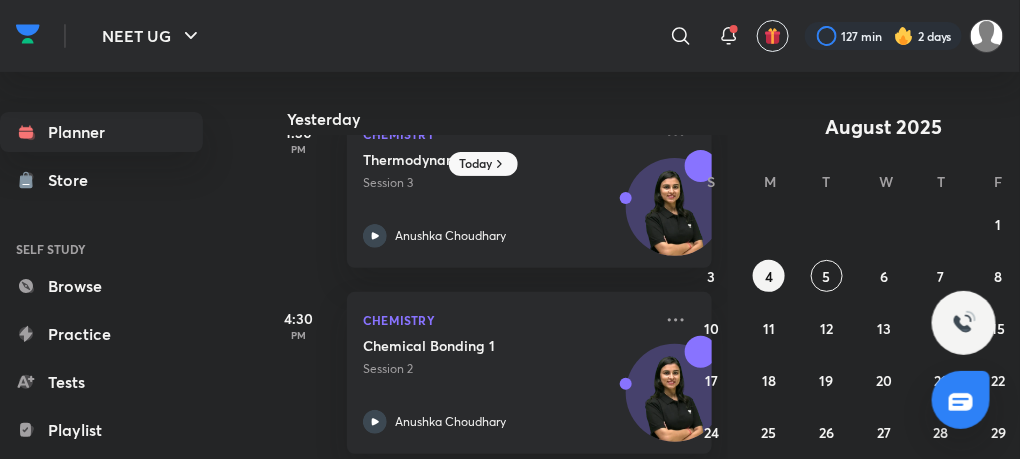 scroll, scrollTop: 250, scrollLeft: 0, axis: vertical 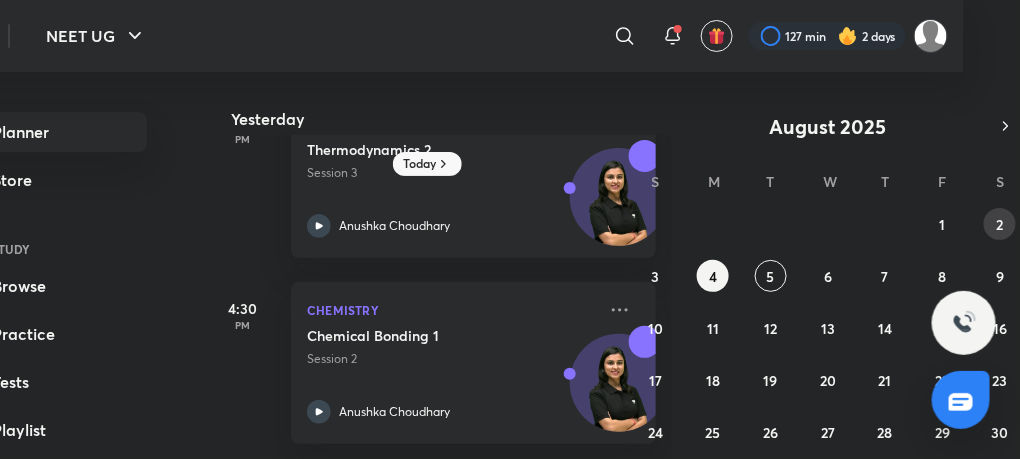 click on "2" at bounding box center [1000, 224] 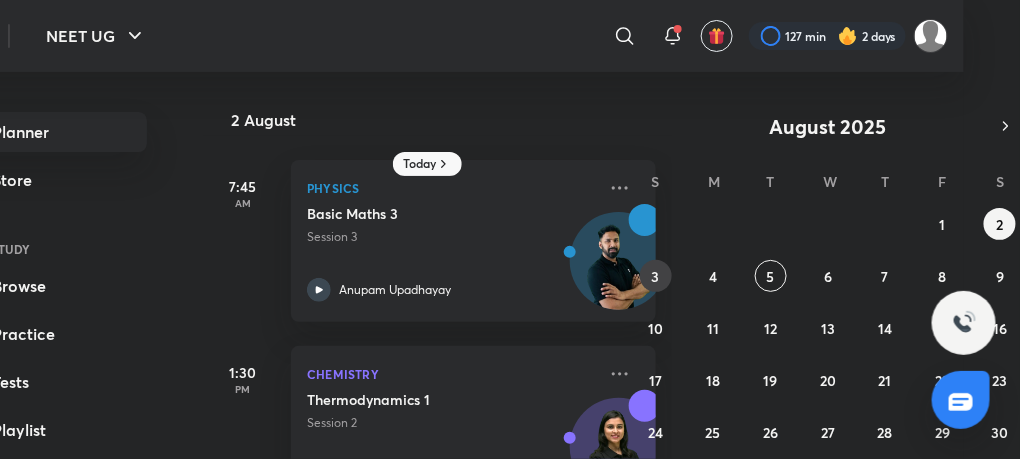 scroll, scrollTop: 121, scrollLeft: 56, axis: both 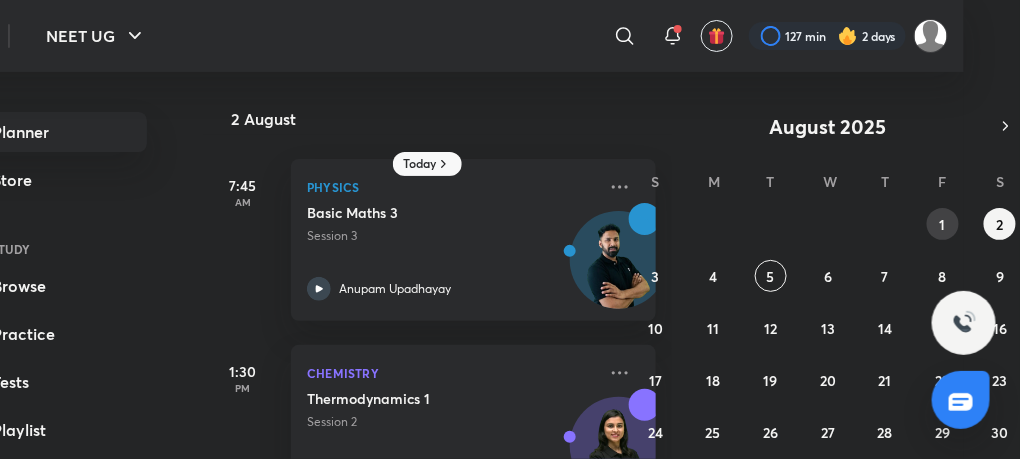 click on "1" at bounding box center [943, 224] 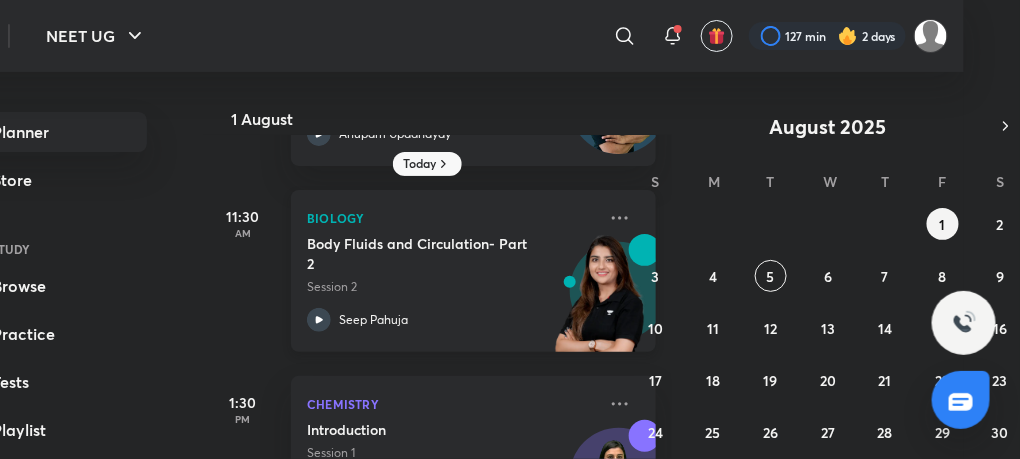scroll, scrollTop: 157, scrollLeft: 0, axis: vertical 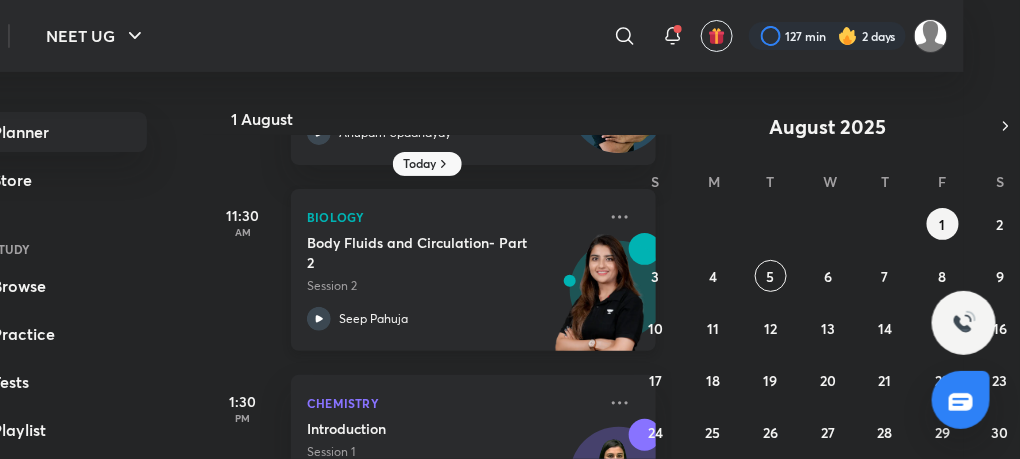 click on "Seep Pahuja" at bounding box center [373, 319] 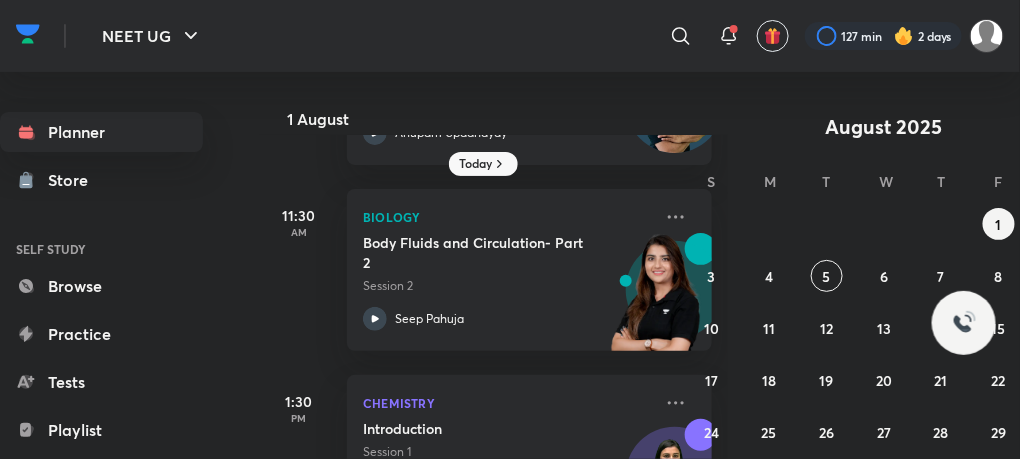 scroll, scrollTop: 121, scrollLeft: 0, axis: vertical 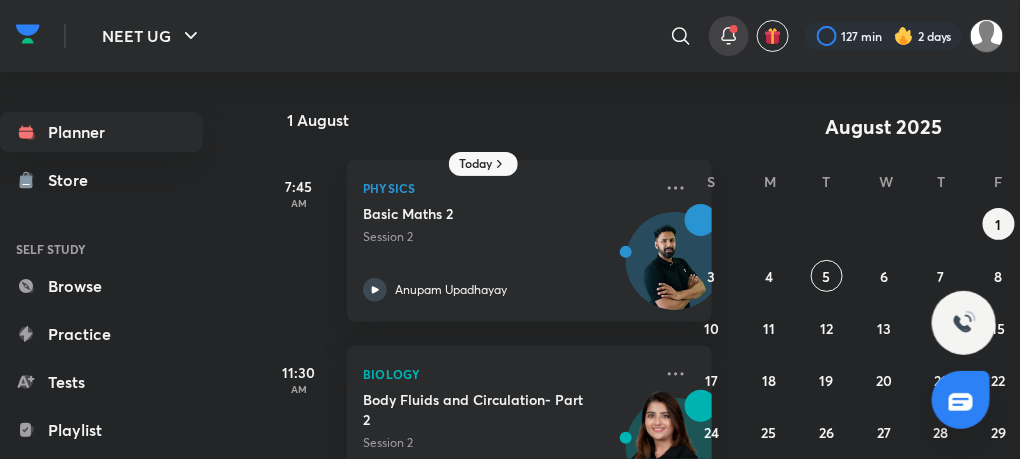 click at bounding box center [734, 29] 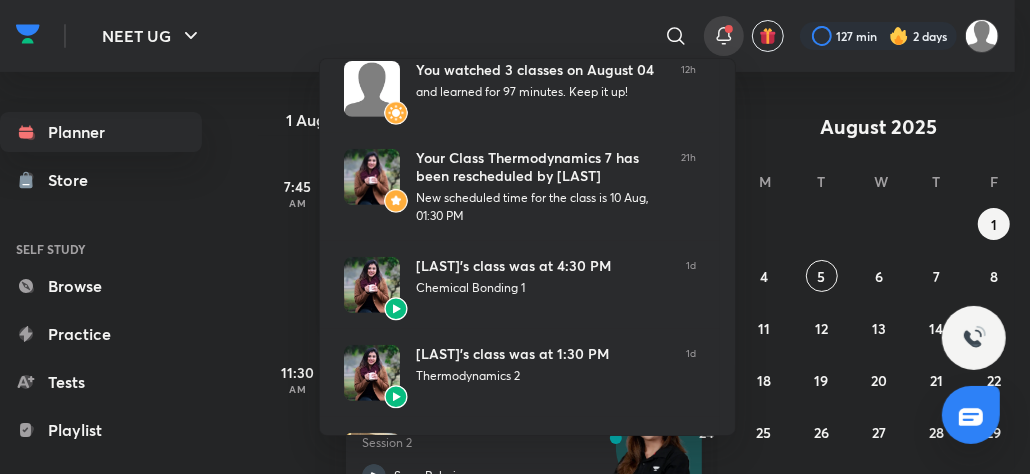 scroll, scrollTop: 622, scrollLeft: 0, axis: vertical 